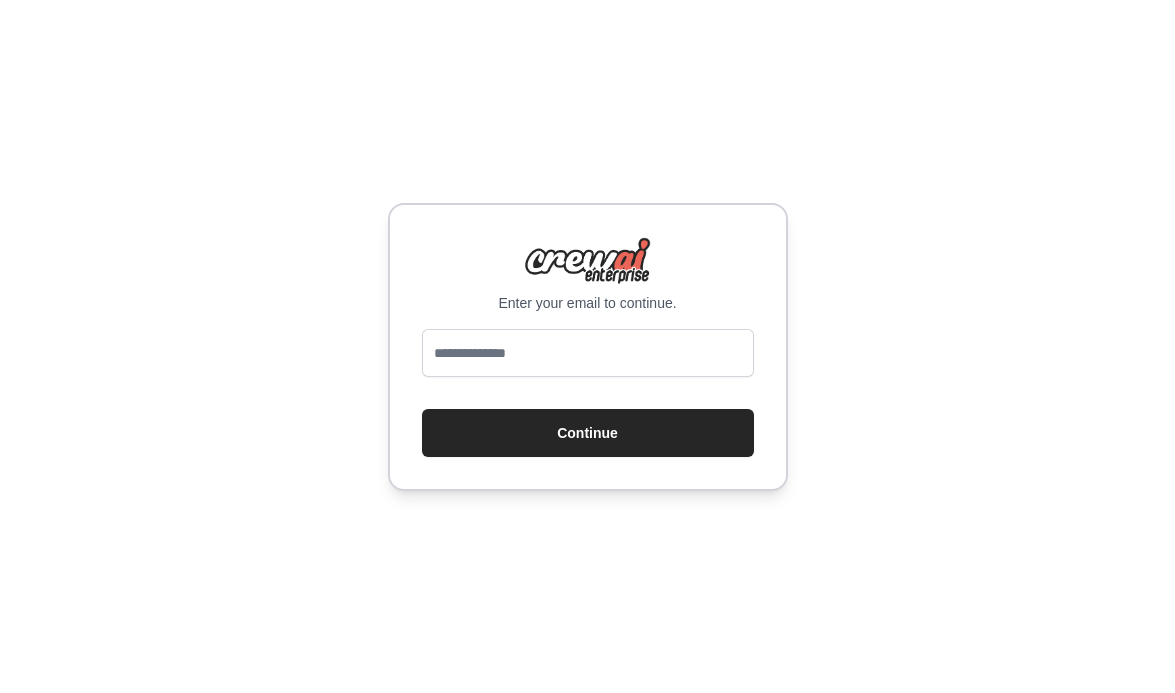 scroll, scrollTop: 0, scrollLeft: 0, axis: both 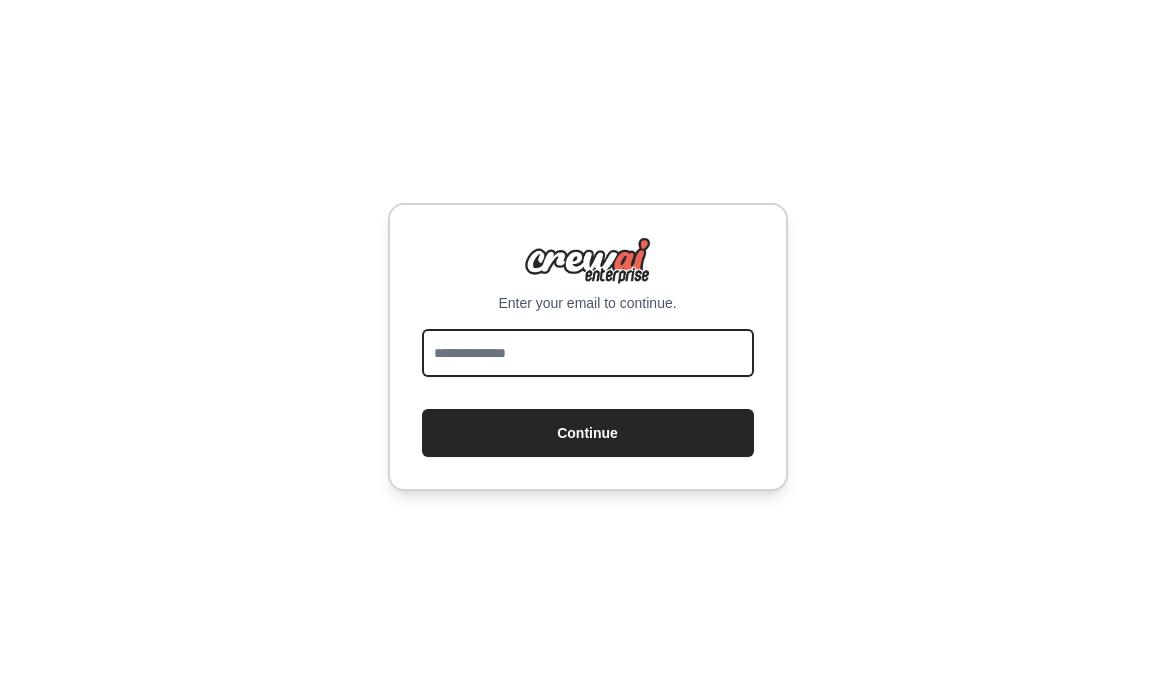 click at bounding box center (588, 353) 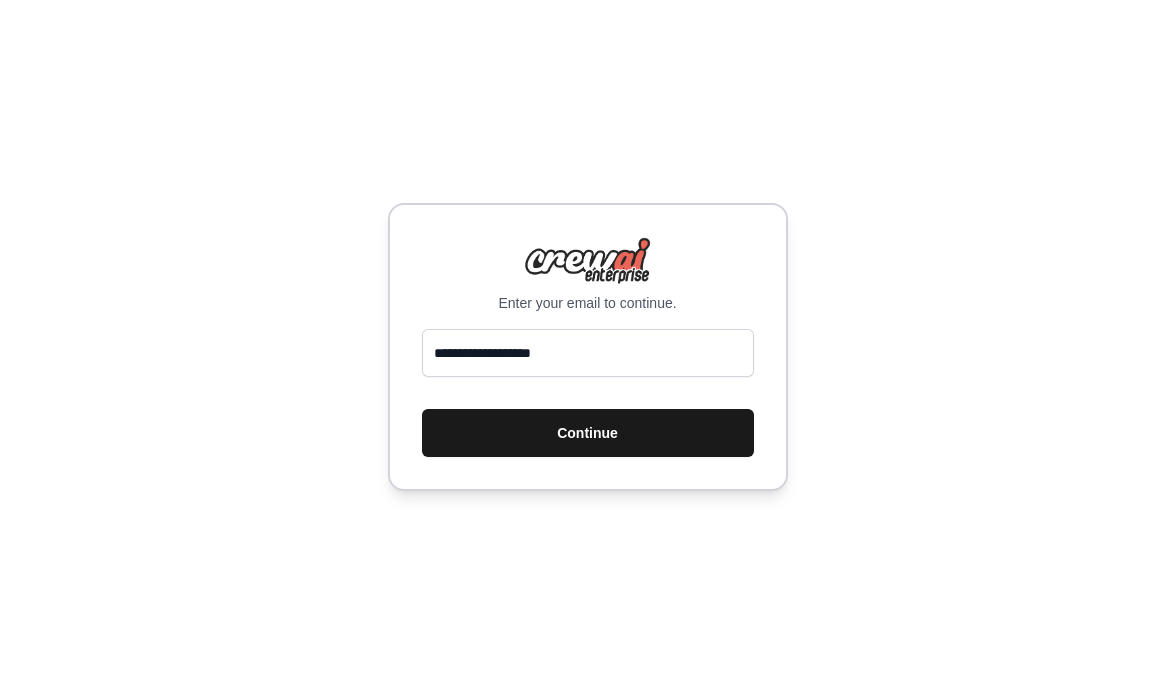 click on "Continue" at bounding box center [588, 433] 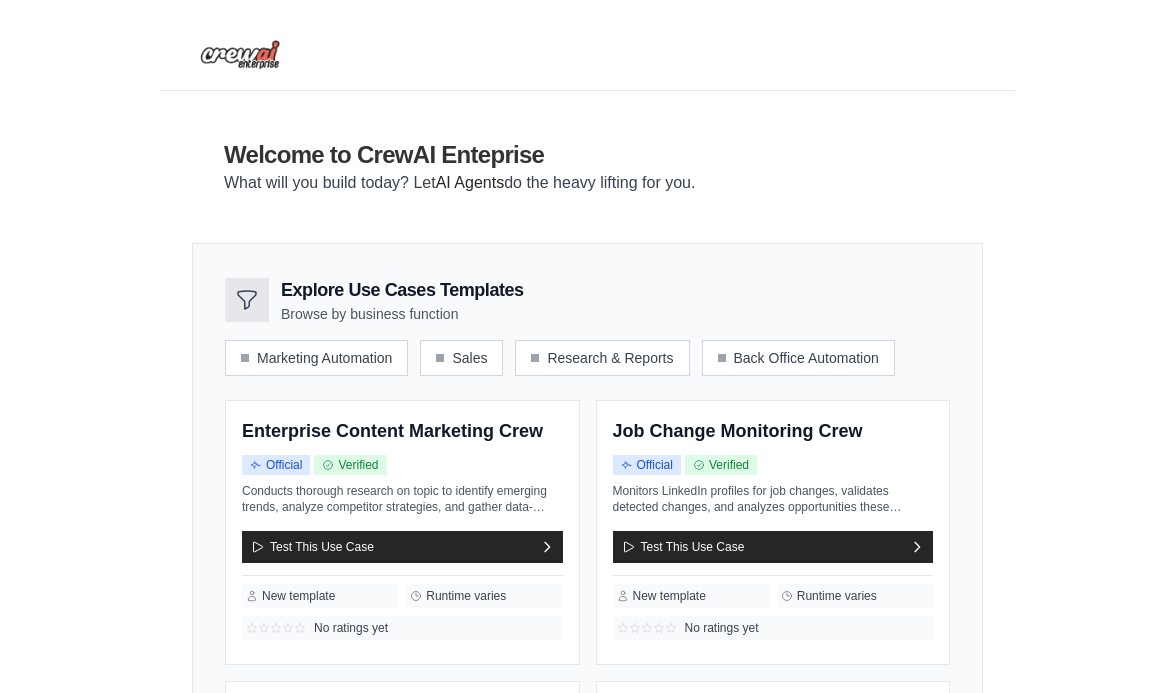 scroll, scrollTop: 0, scrollLeft: 0, axis: both 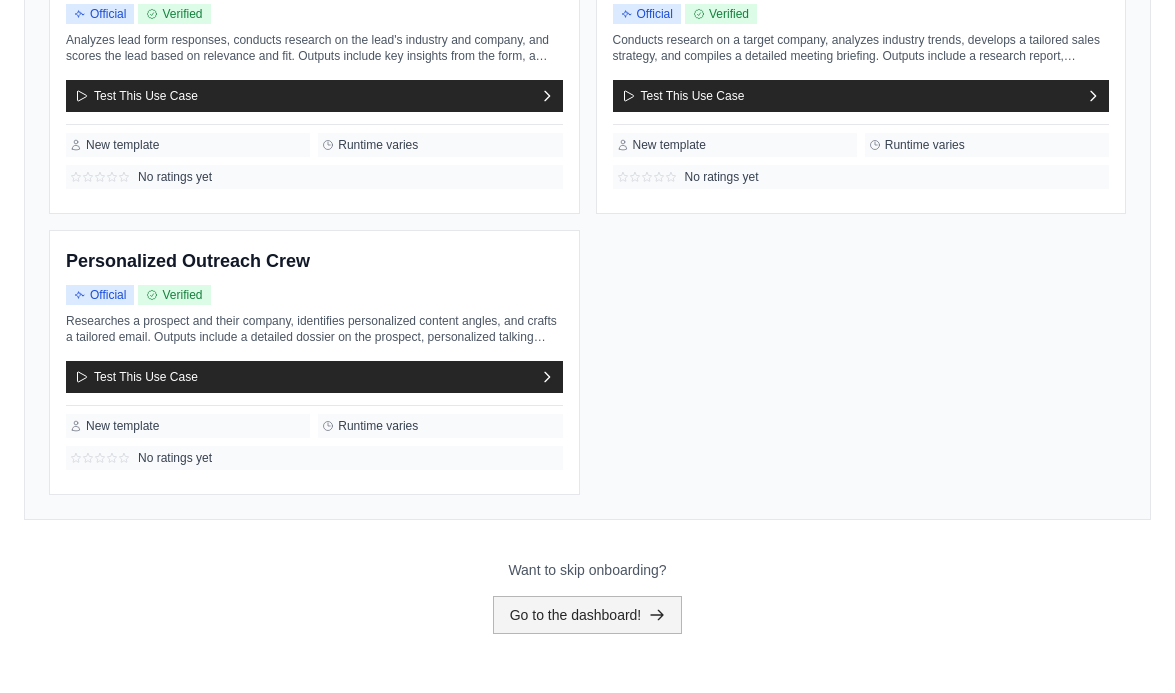 click on "Go to the dashboard!" at bounding box center (588, 615) 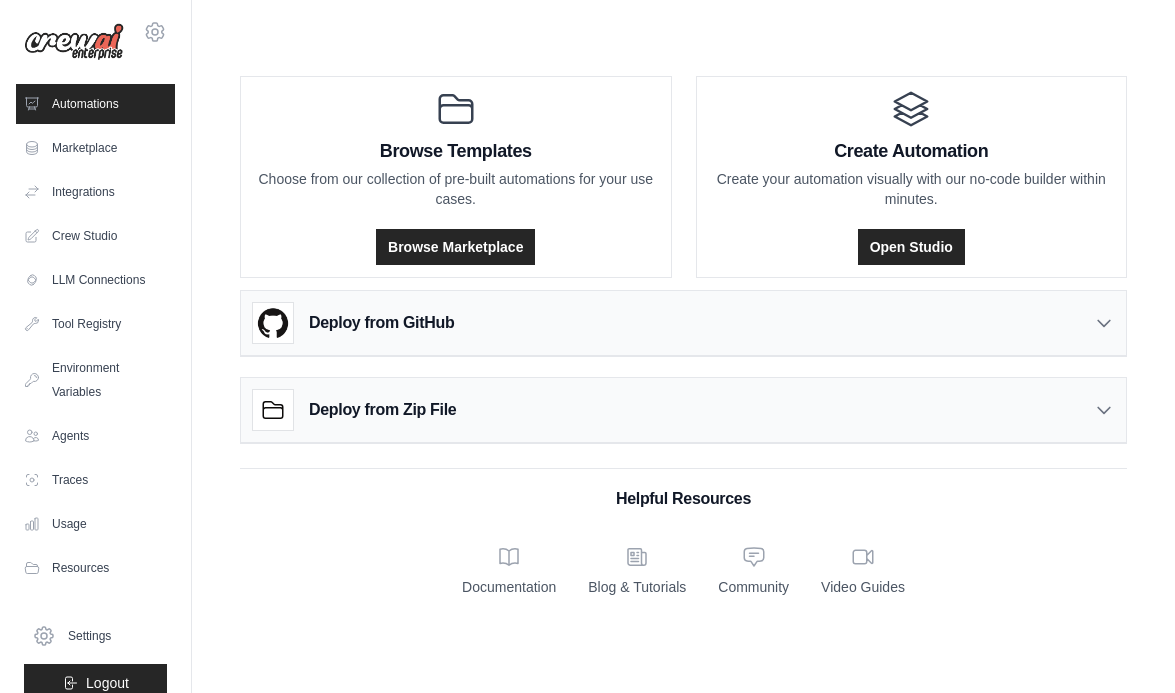 scroll, scrollTop: 0, scrollLeft: 0, axis: both 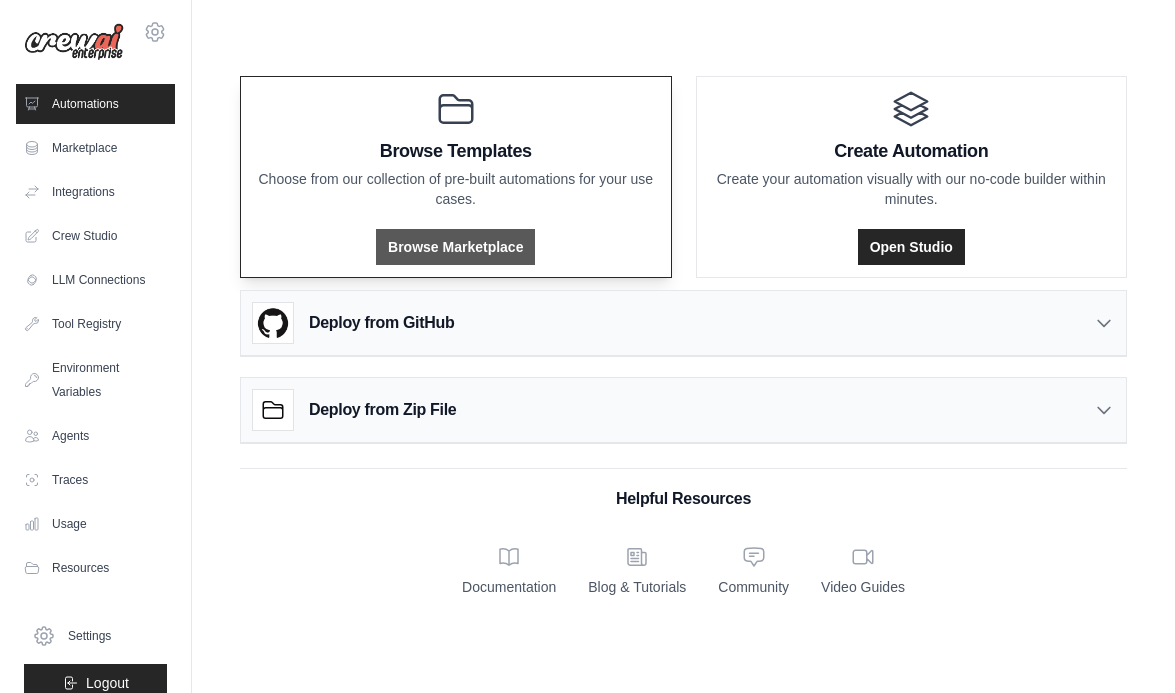 click on "Browse Marketplace" at bounding box center (455, 247) 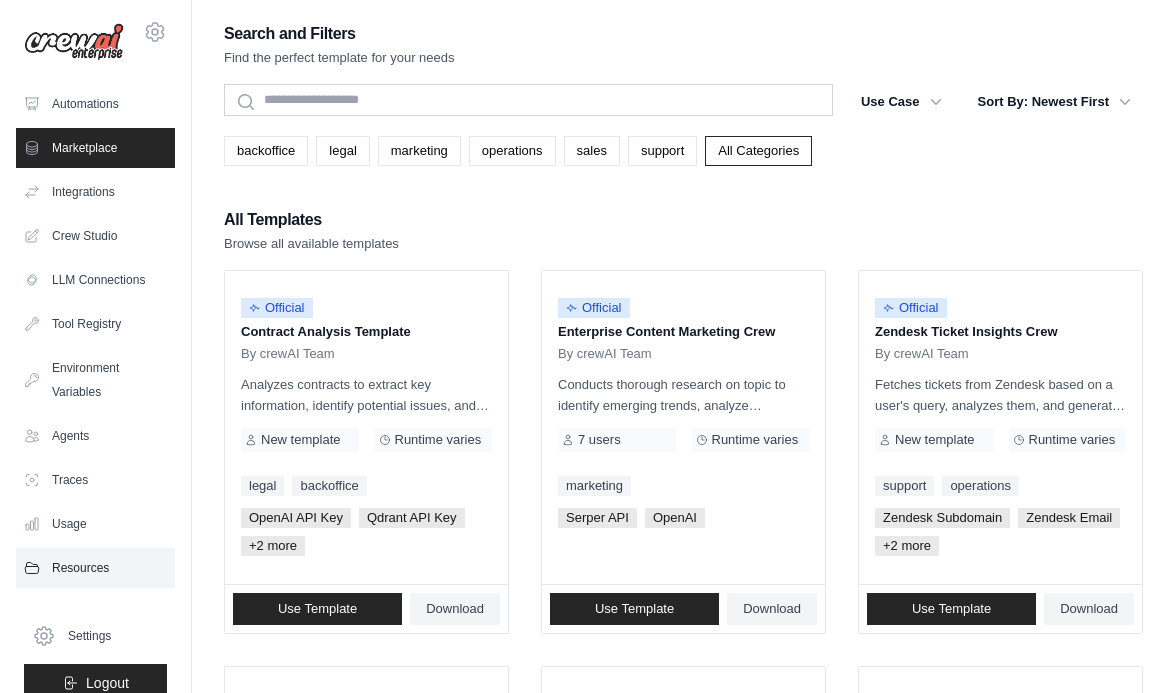 scroll, scrollTop: 25, scrollLeft: 0, axis: vertical 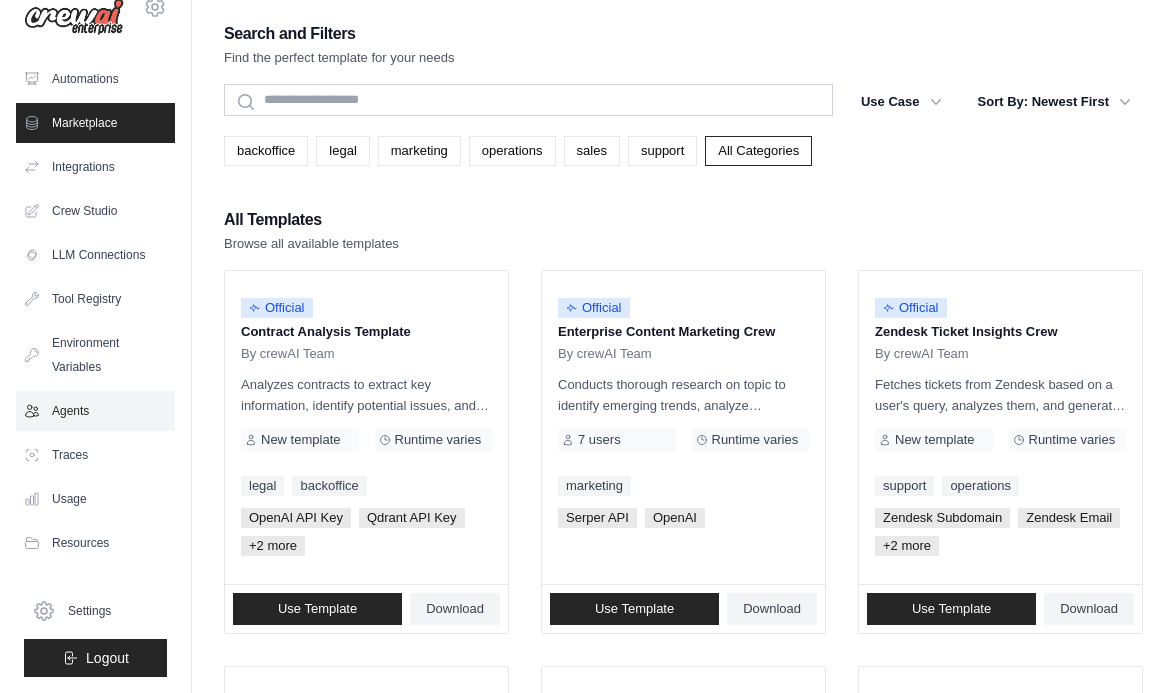 click on "Agents" at bounding box center [95, 411] 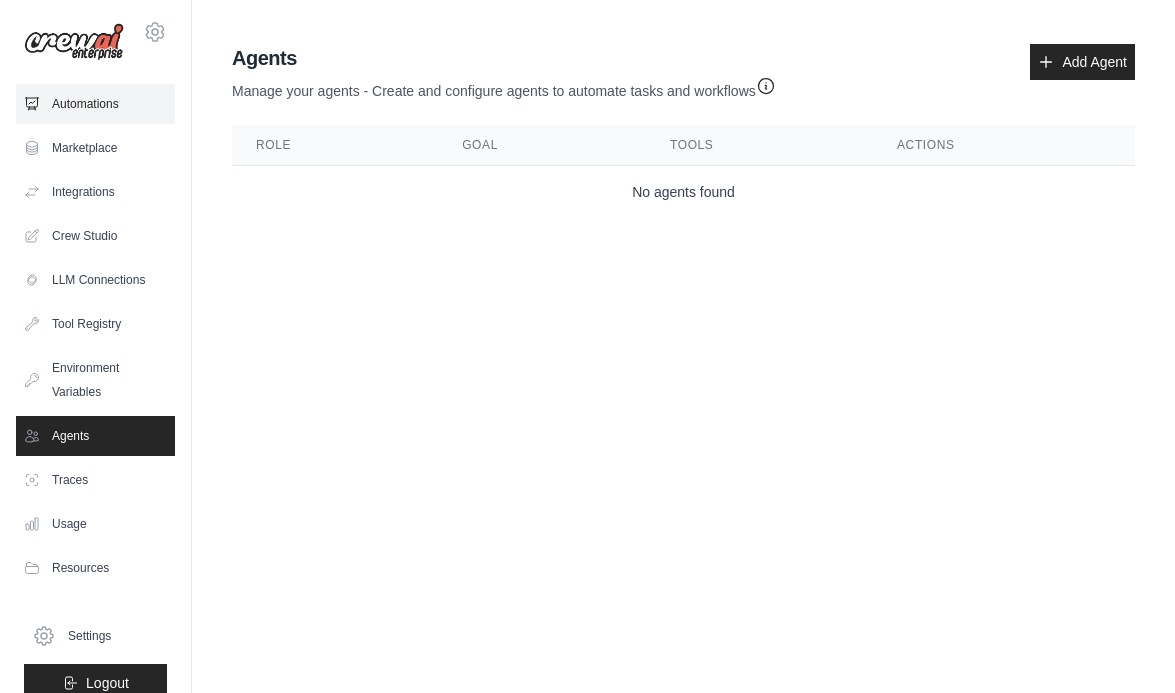 click on "Automations" at bounding box center [95, 104] 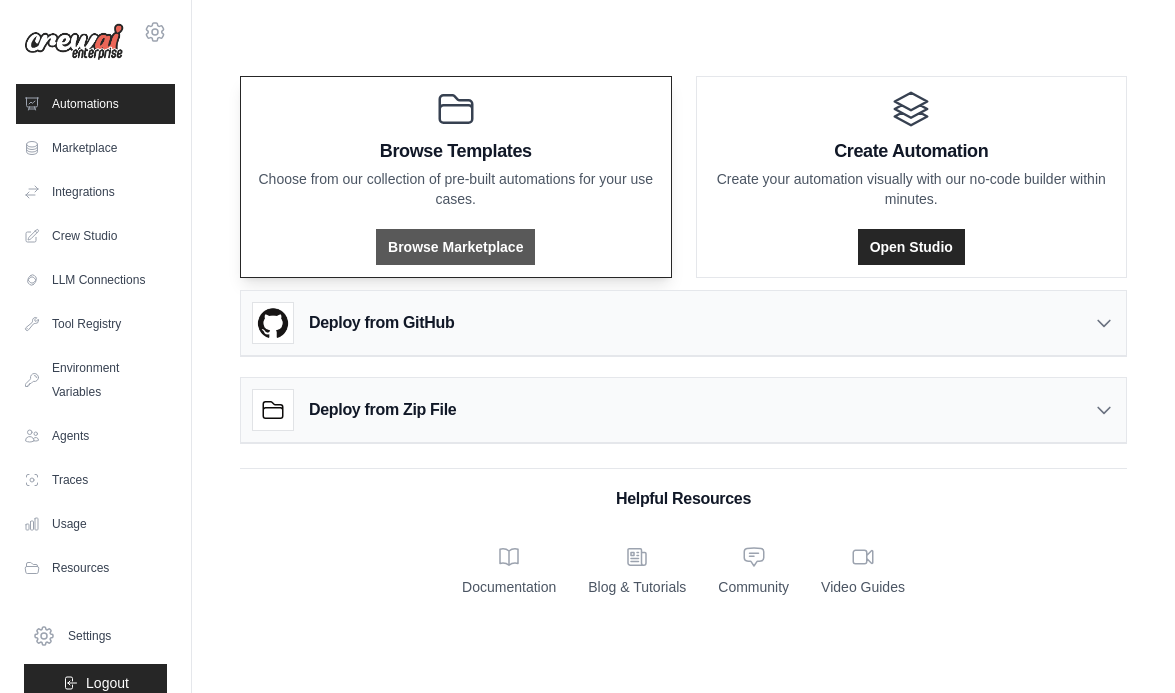 click on "Browse Marketplace" at bounding box center [455, 247] 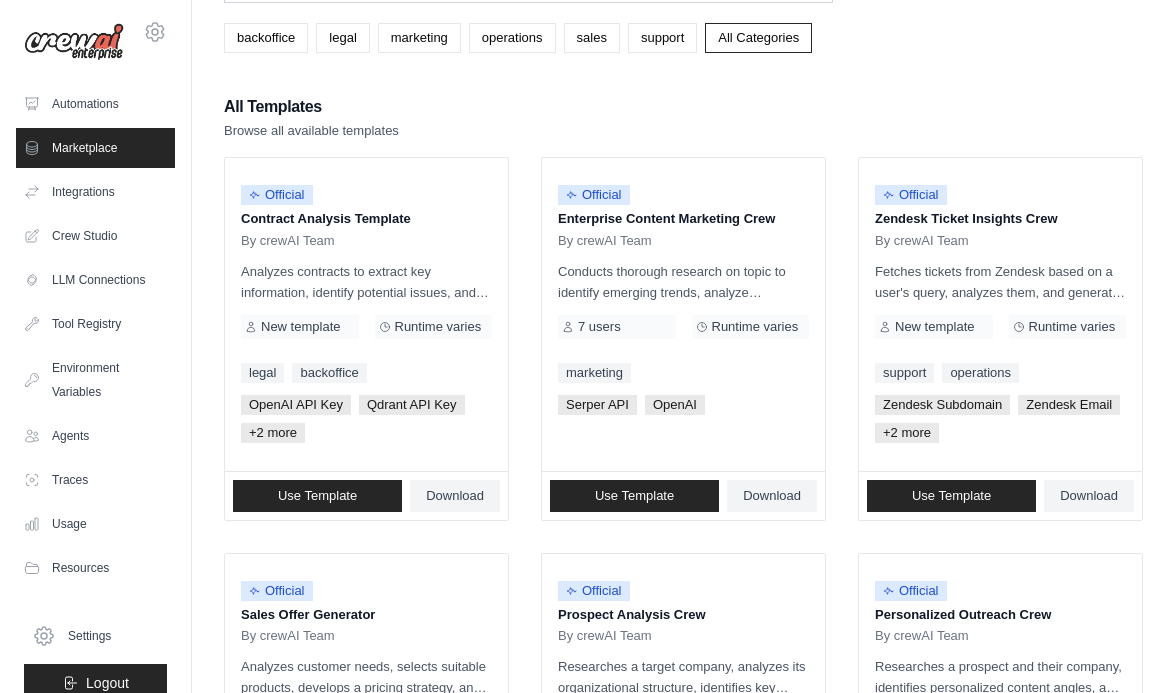 scroll, scrollTop: 0, scrollLeft: 0, axis: both 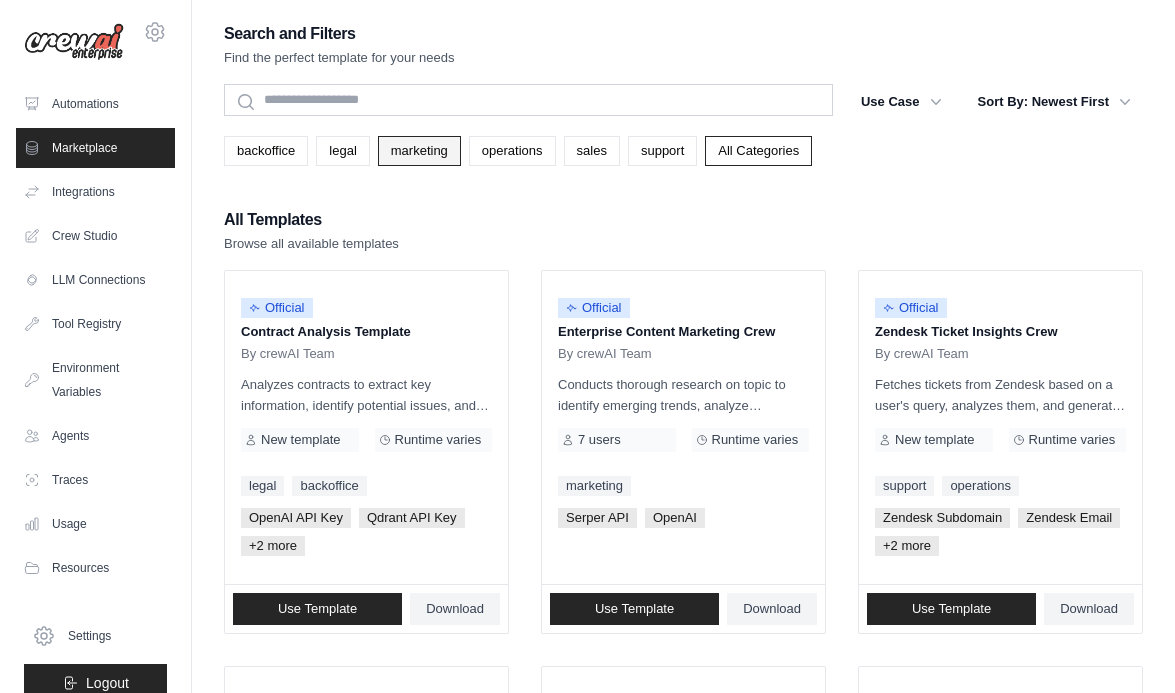 click on "marketing" at bounding box center (419, 151) 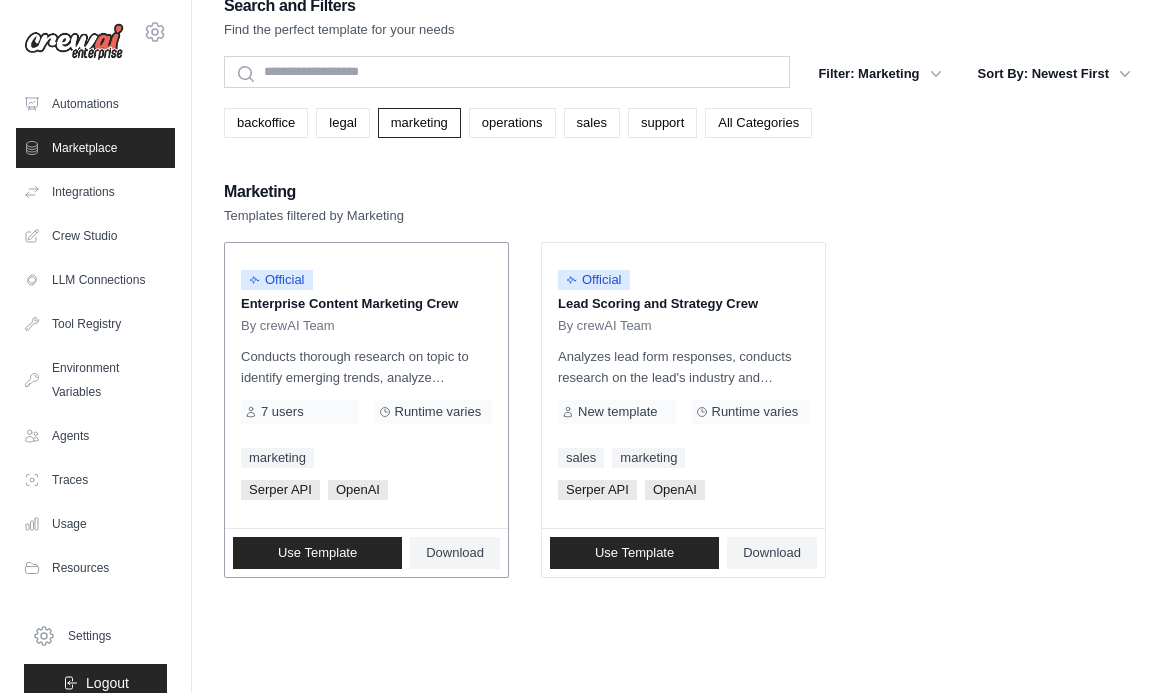 scroll, scrollTop: 40, scrollLeft: 0, axis: vertical 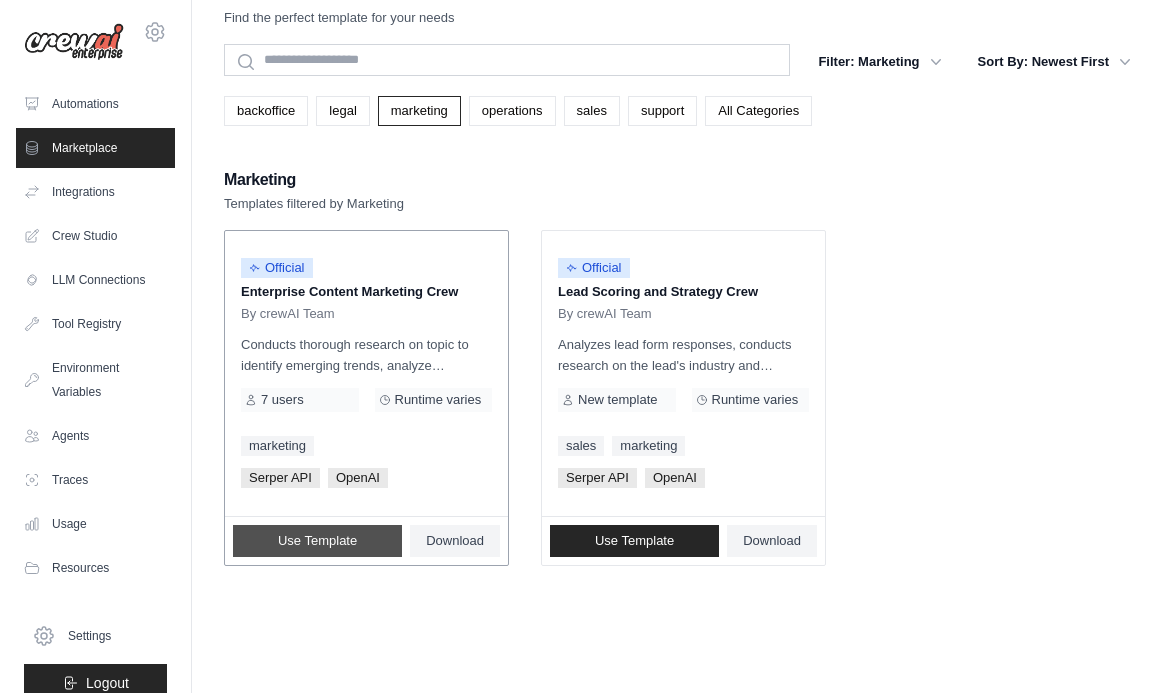 click on "Use Template" at bounding box center (317, 541) 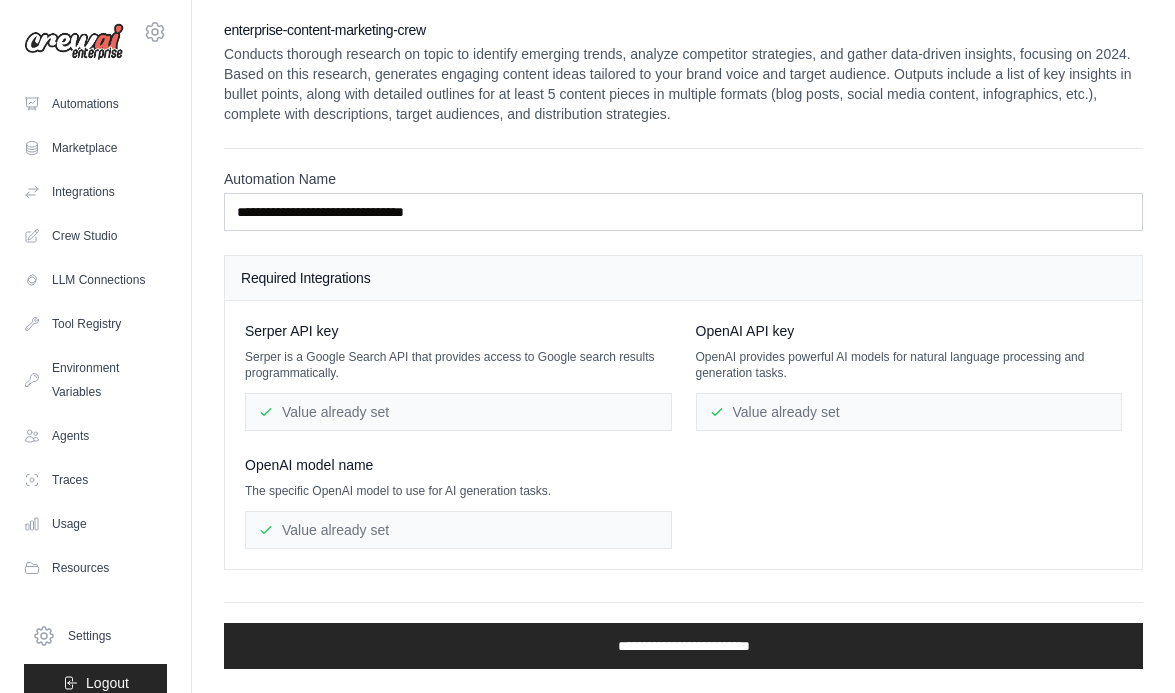 scroll, scrollTop: 0, scrollLeft: 0, axis: both 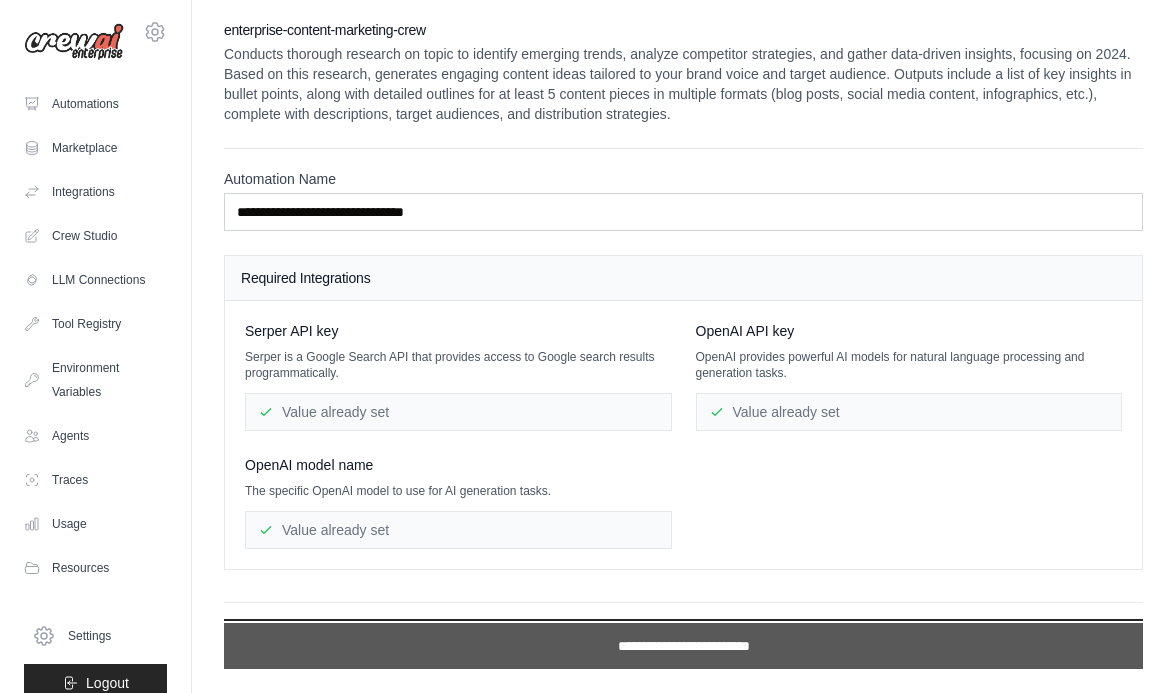 click on "**********" at bounding box center (683, 646) 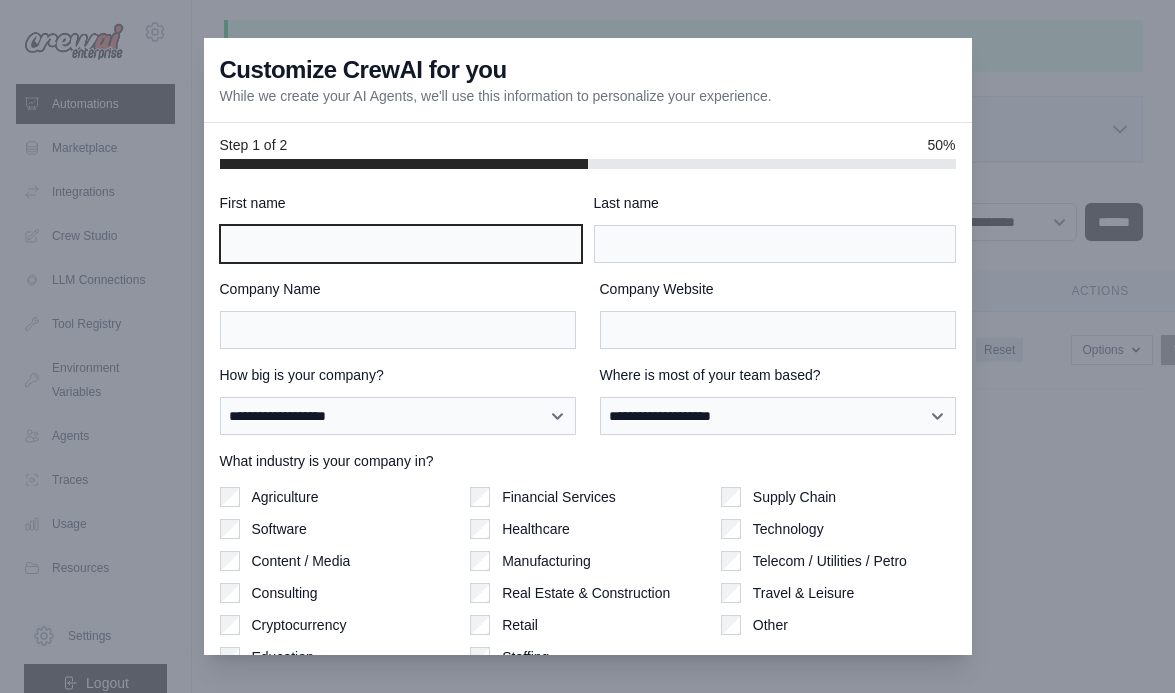 click on "First name" at bounding box center (401, 244) 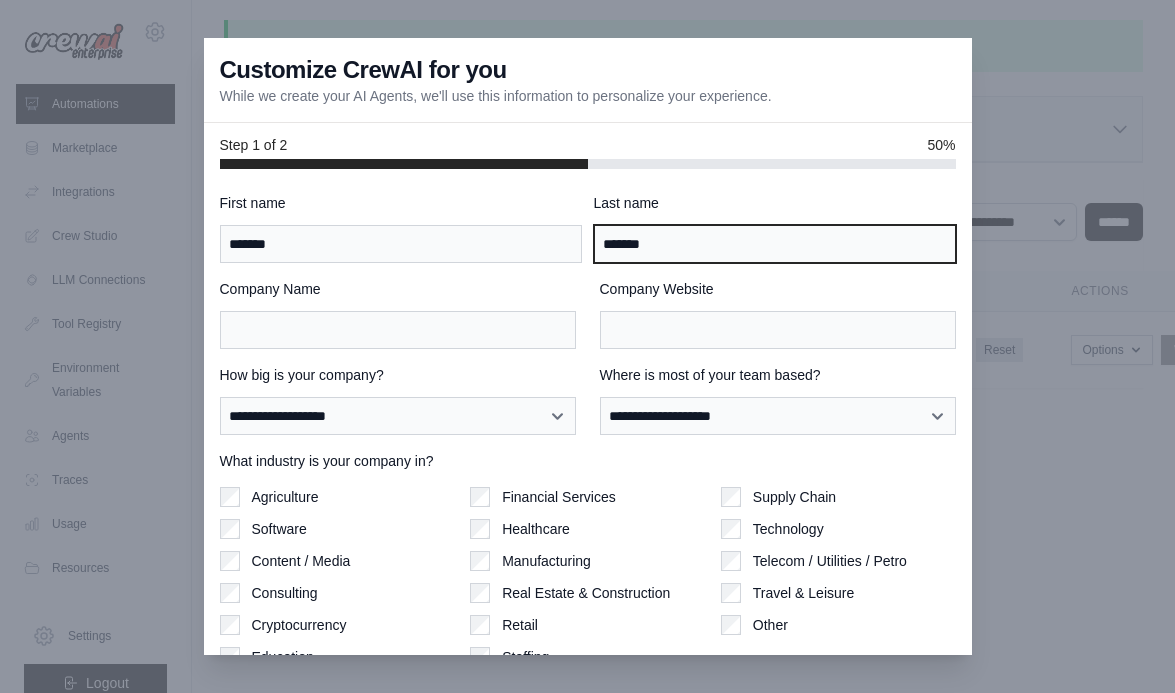 drag, startPoint x: 696, startPoint y: 246, endPoint x: 565, endPoint y: 234, distance: 131.54848 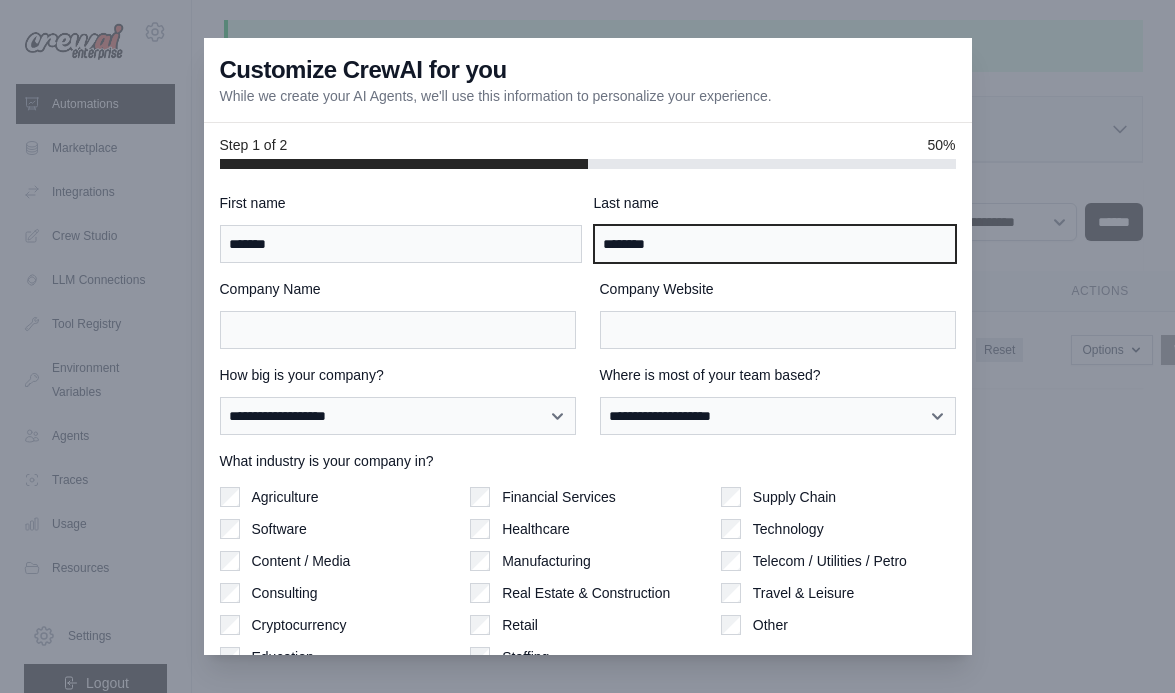 type on "********" 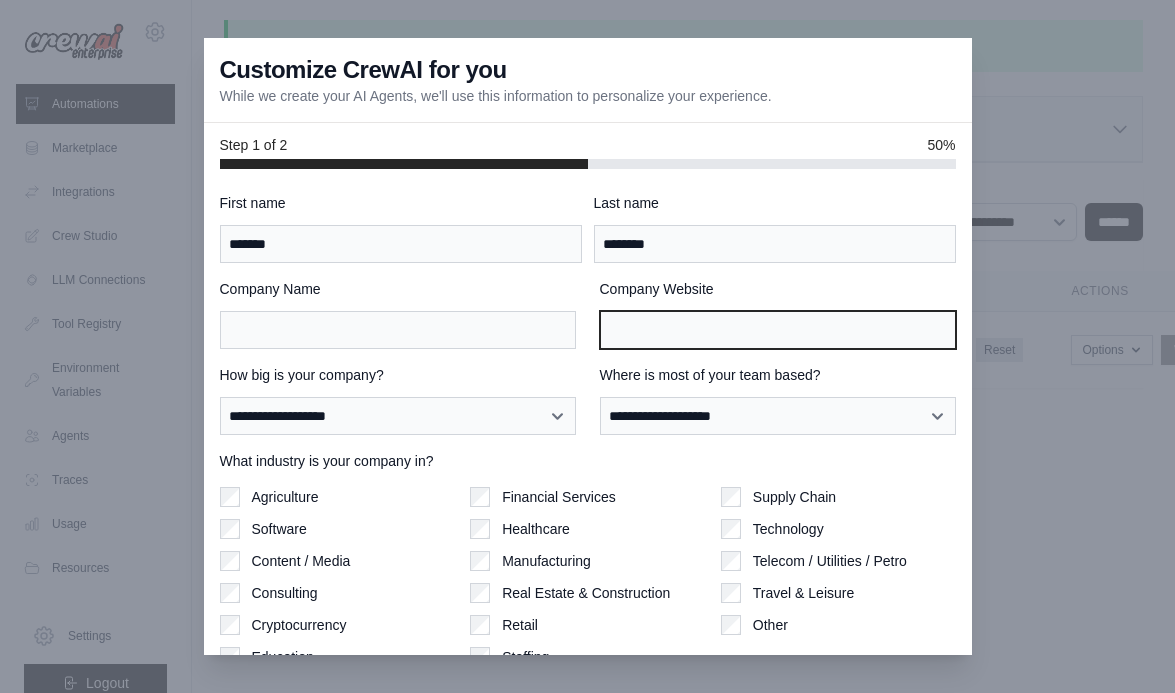 click on "Company Website" at bounding box center [778, 330] 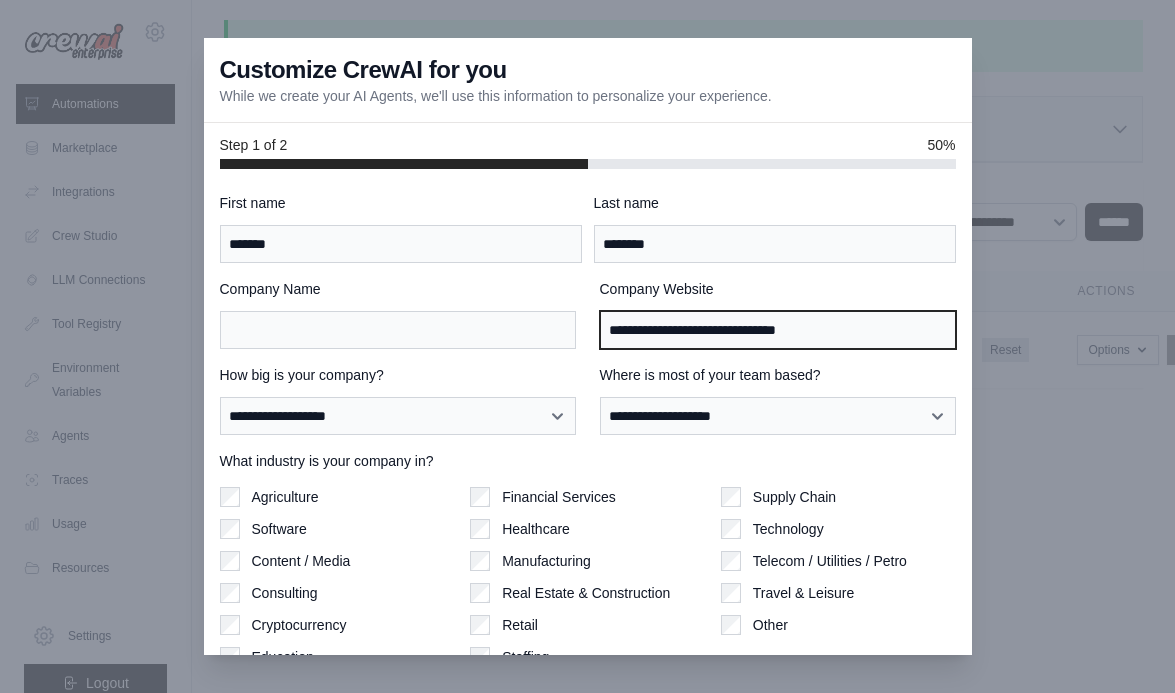 type on "**********" 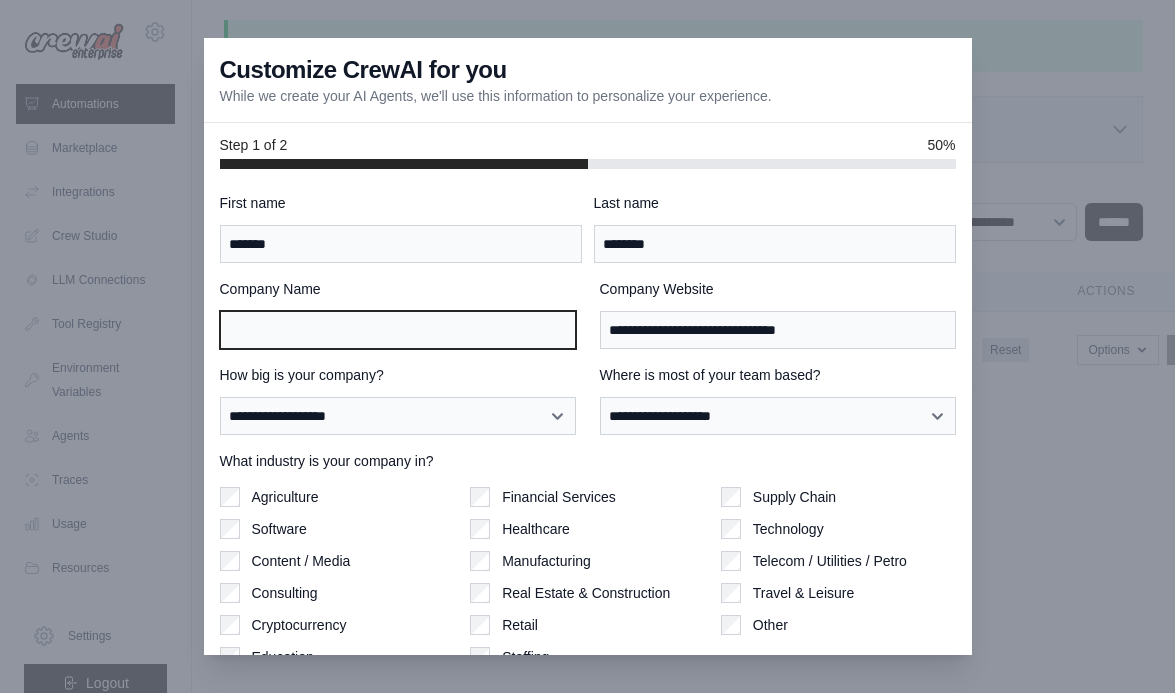 click on "Company Name" at bounding box center (398, 330) 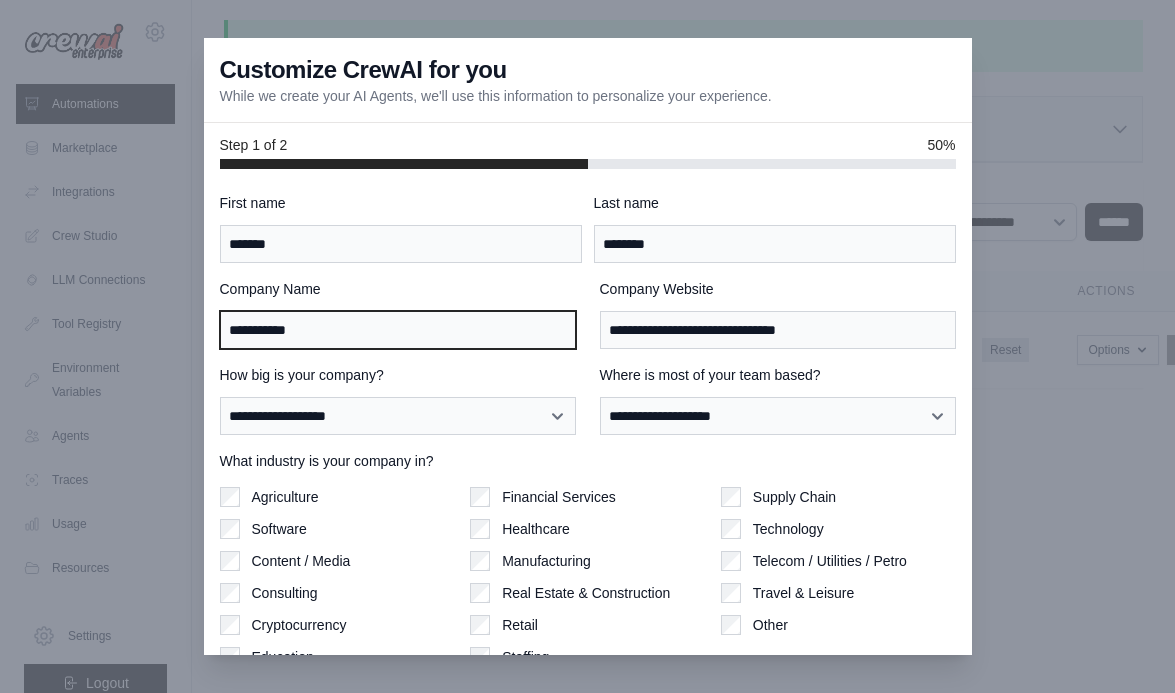 type on "**********" 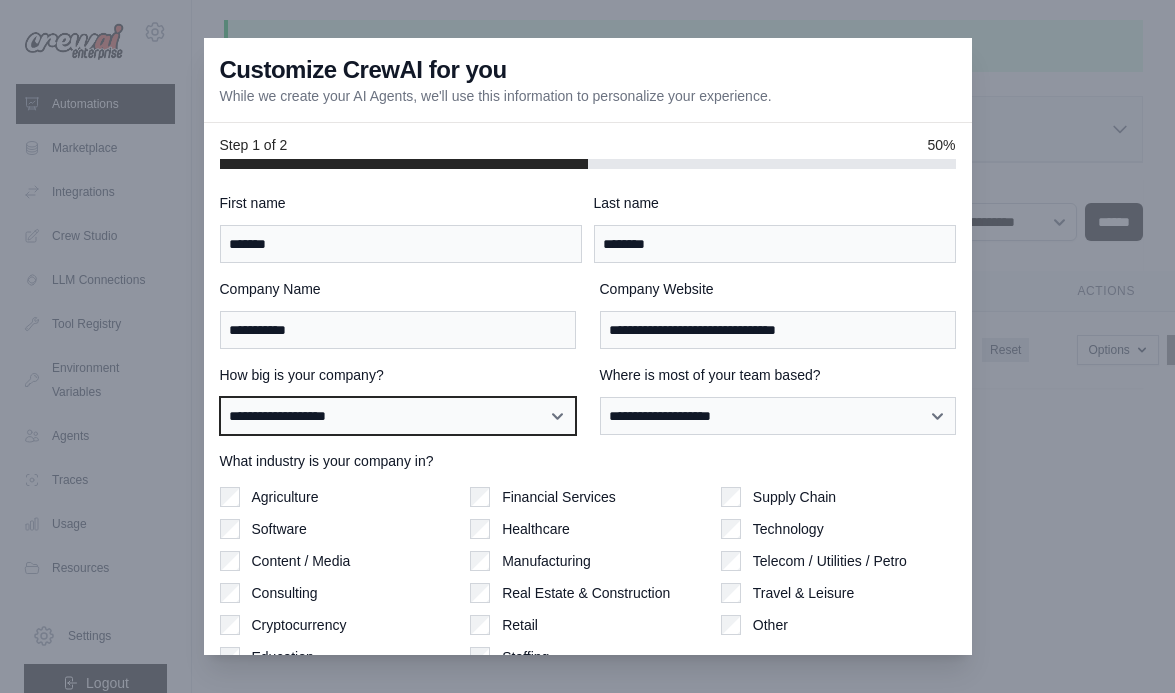 click on "**********" at bounding box center (398, 416) 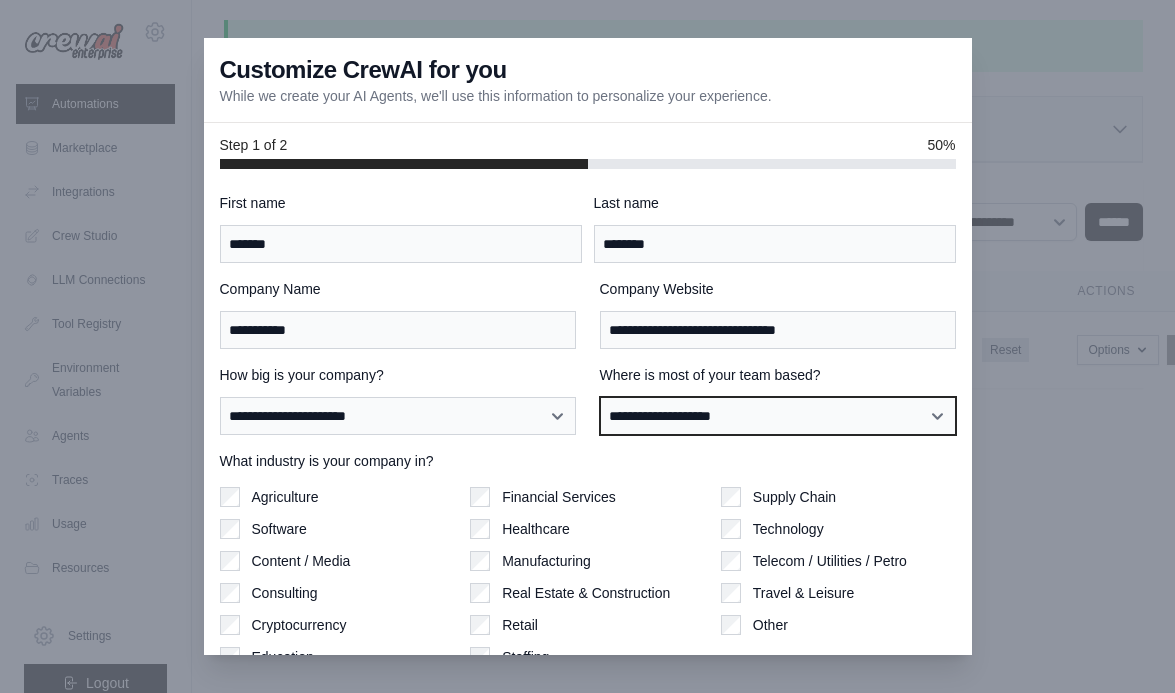 click on "**********" at bounding box center (778, 416) 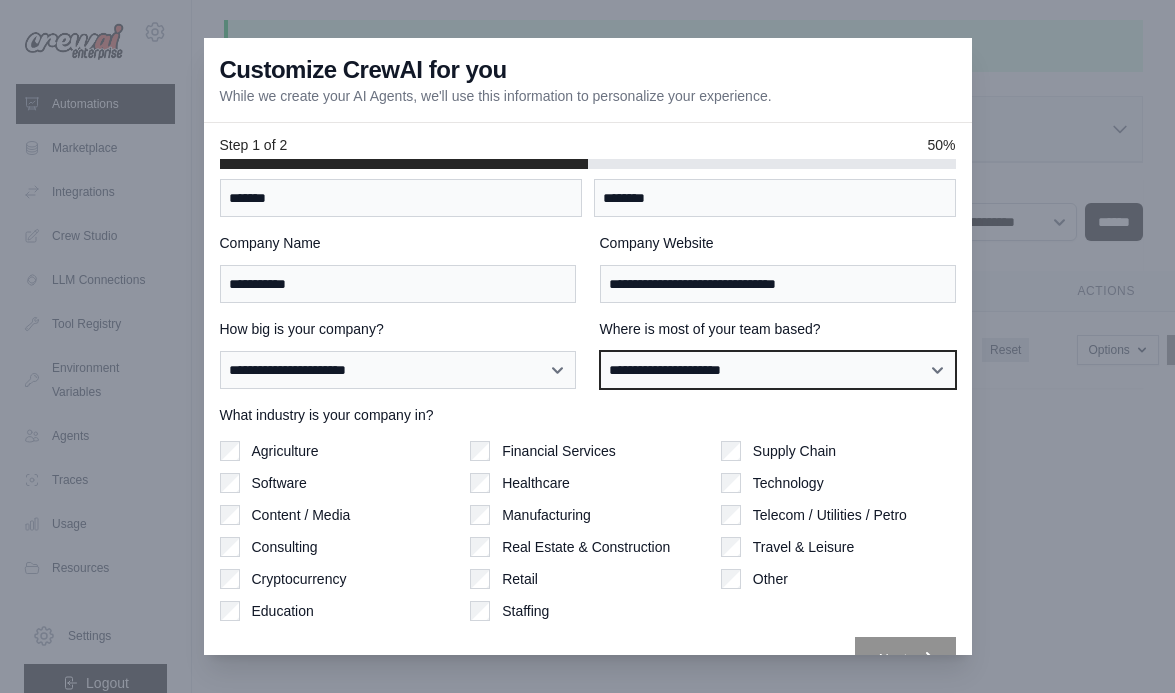scroll, scrollTop: 89, scrollLeft: 0, axis: vertical 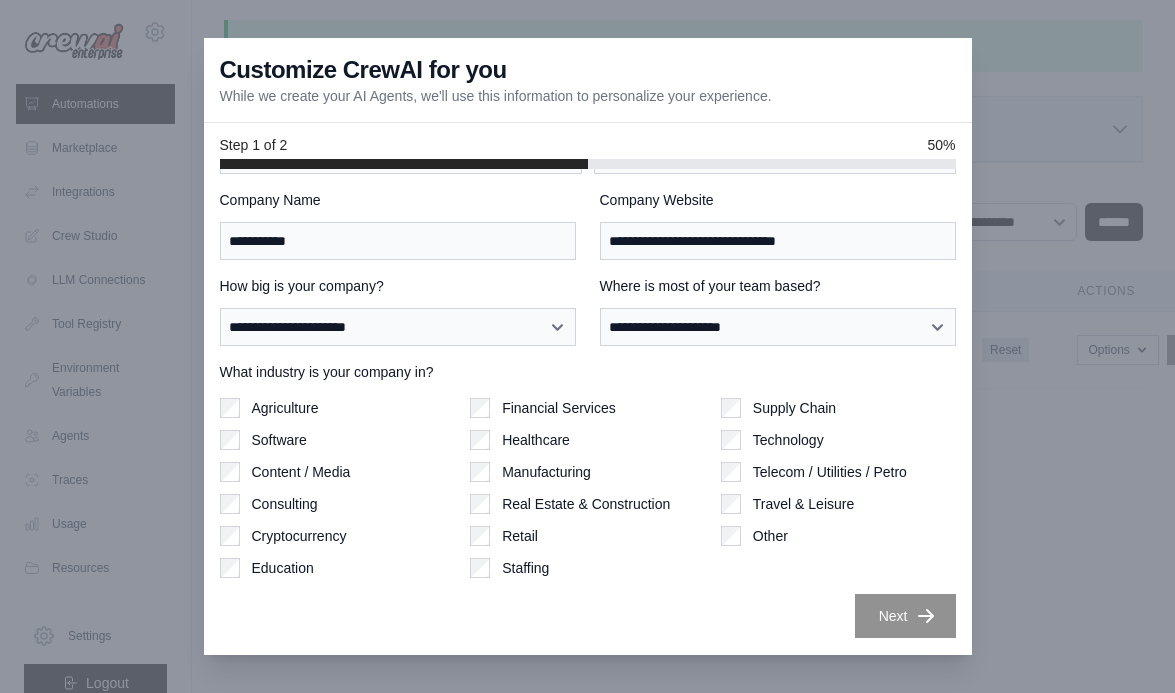 click on "Technology" at bounding box center (838, 440) 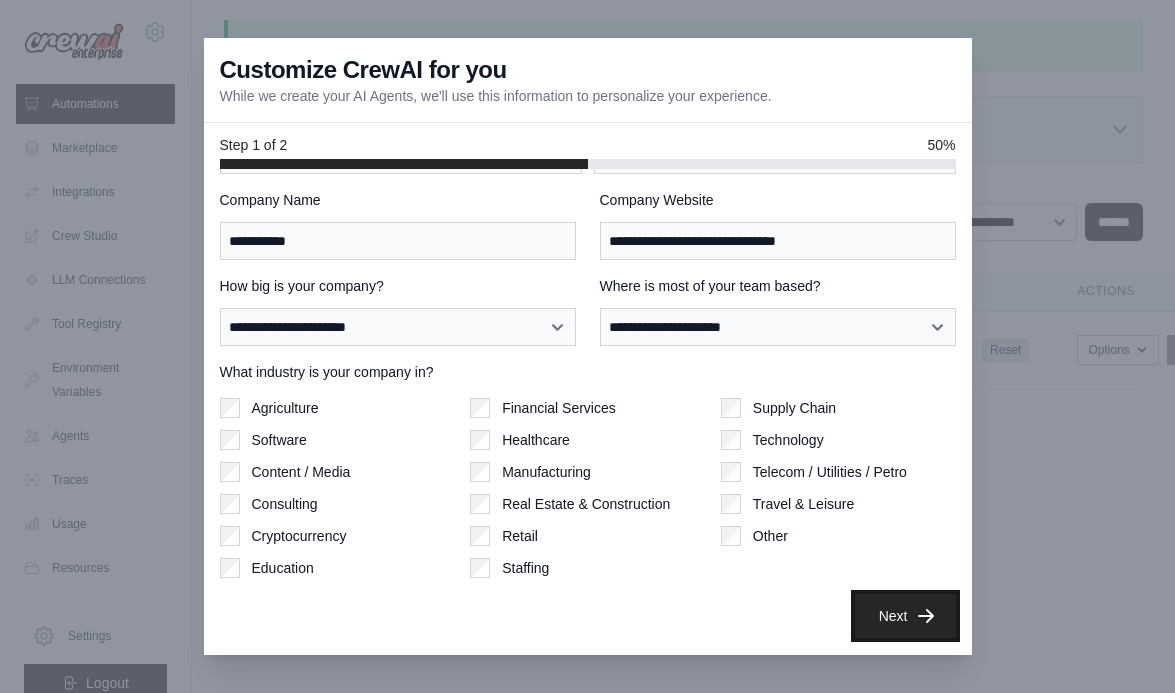 click on "Next" at bounding box center (905, 616) 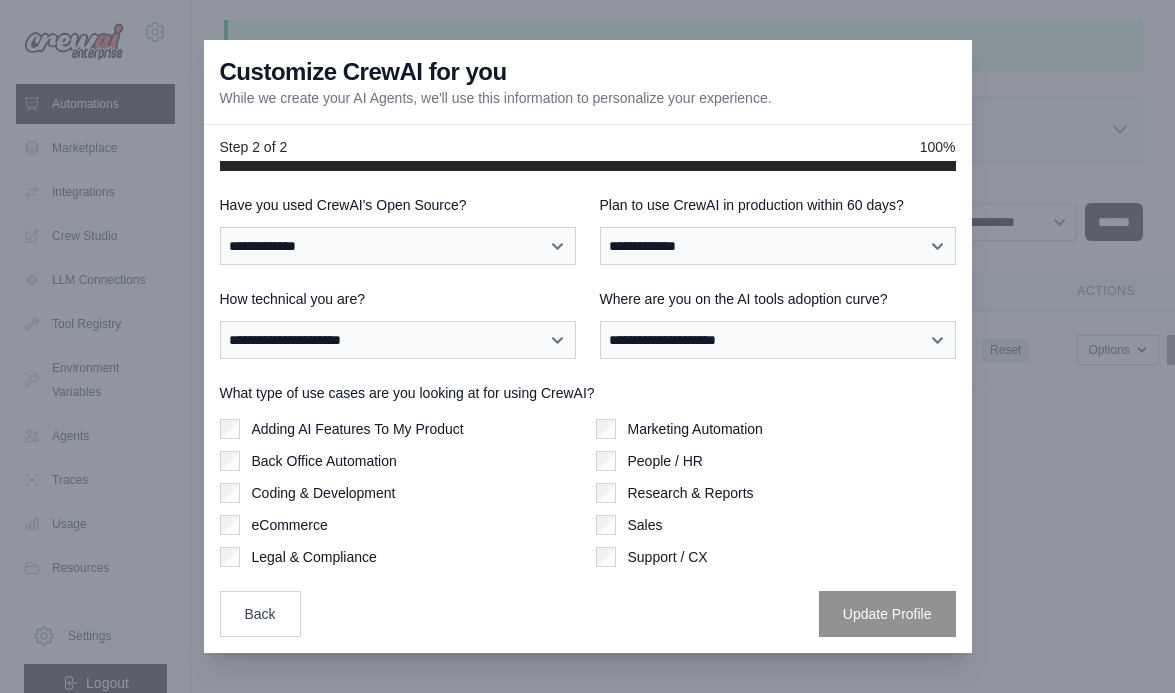 scroll, scrollTop: 0, scrollLeft: 0, axis: both 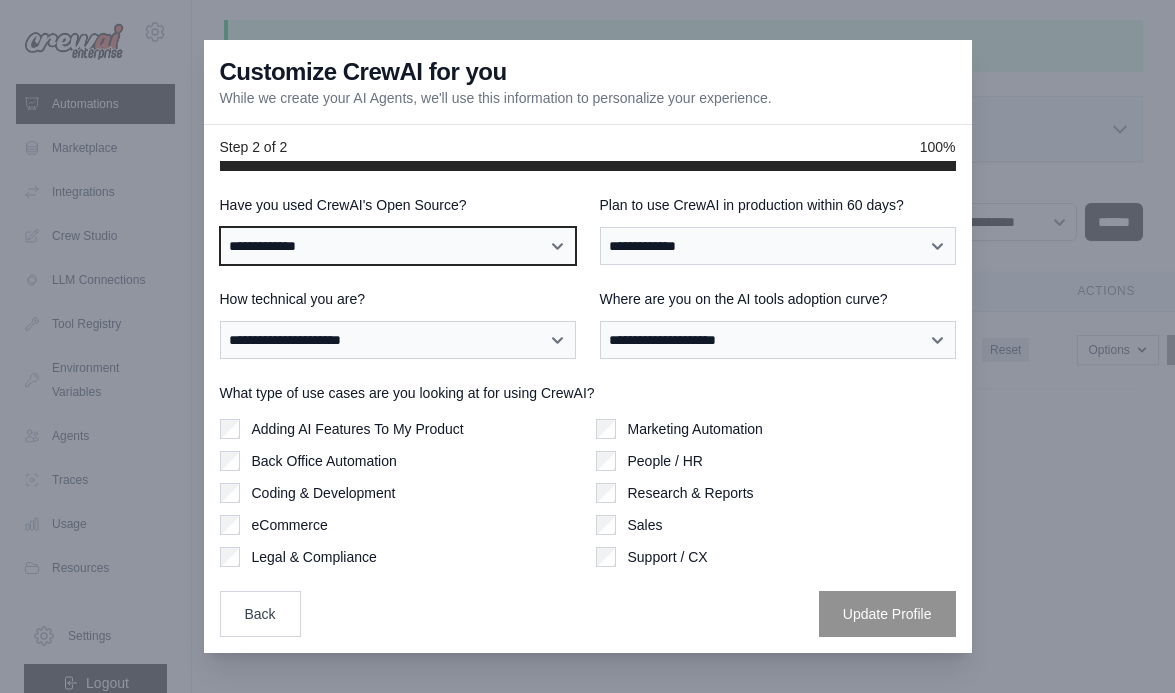 click on "**********" at bounding box center [398, 246] 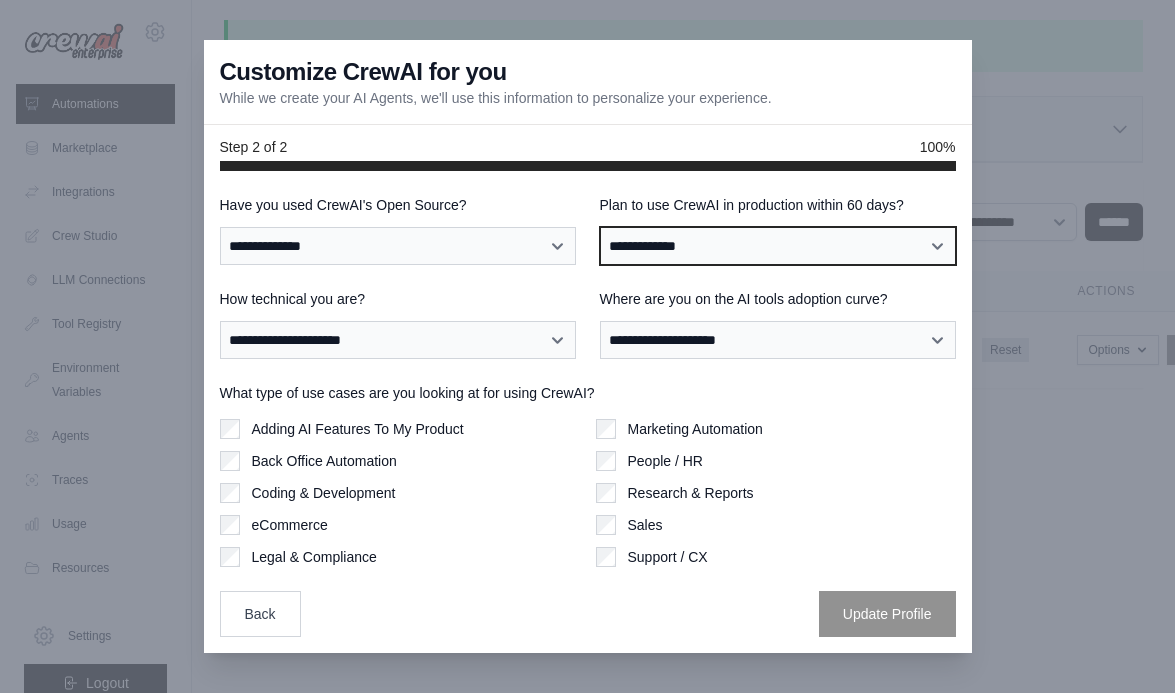 click on "**********" at bounding box center [778, 246] 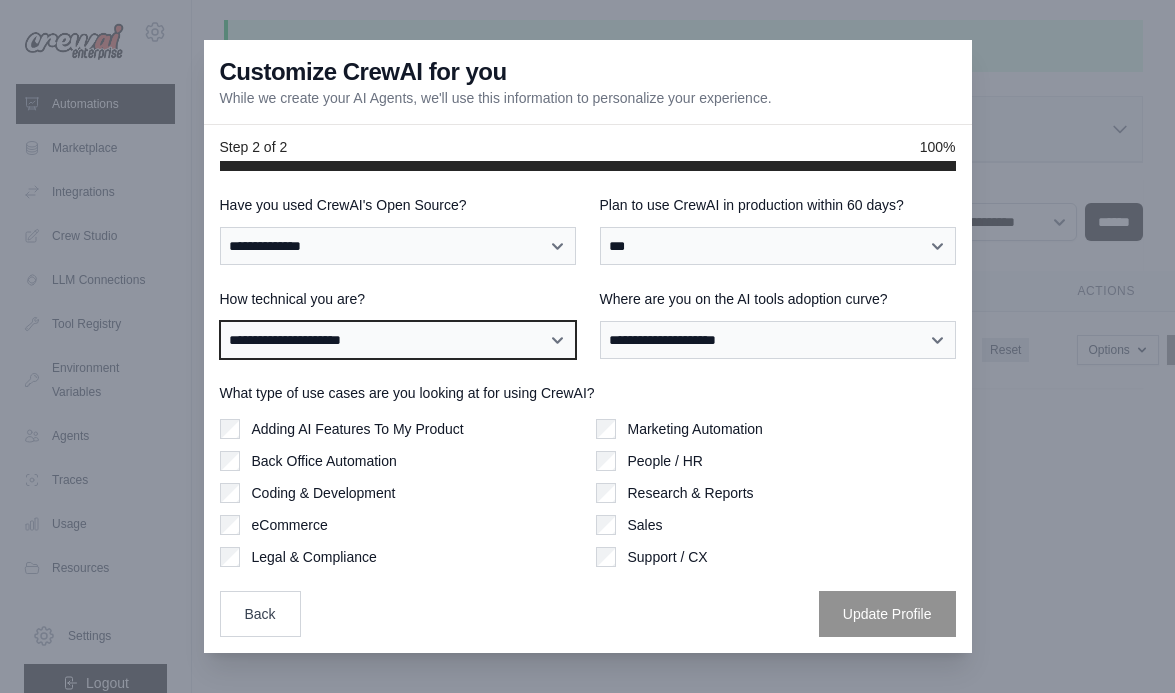 click on "**********" at bounding box center (398, 340) 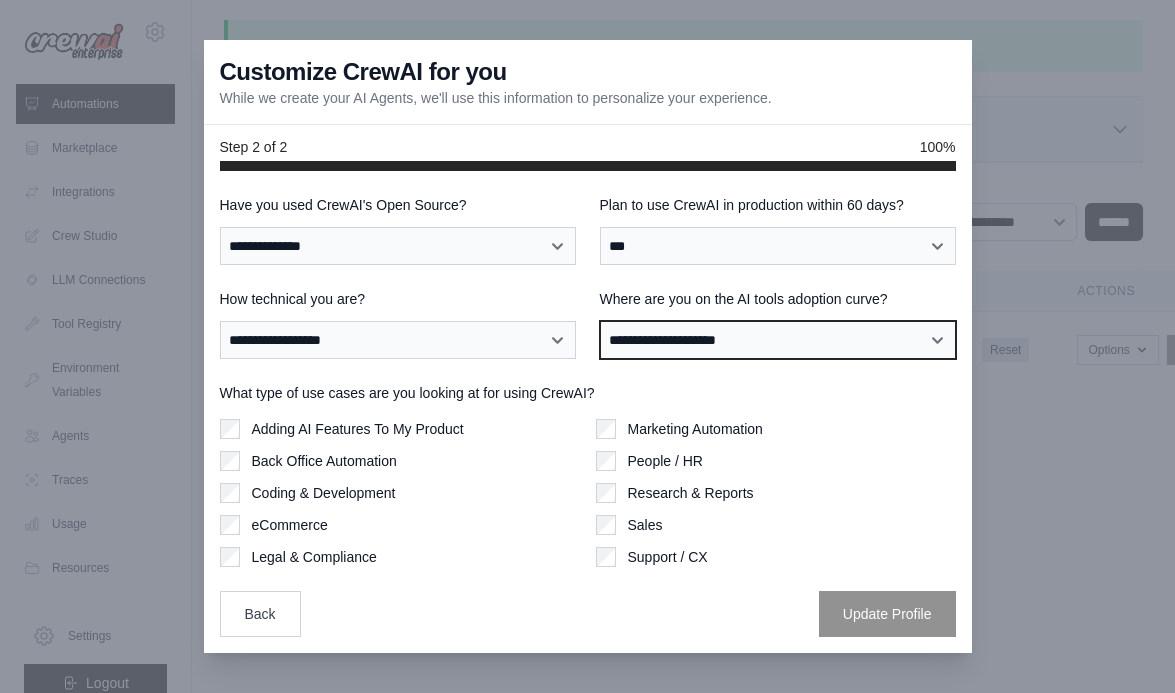 click on "**********" at bounding box center [778, 340] 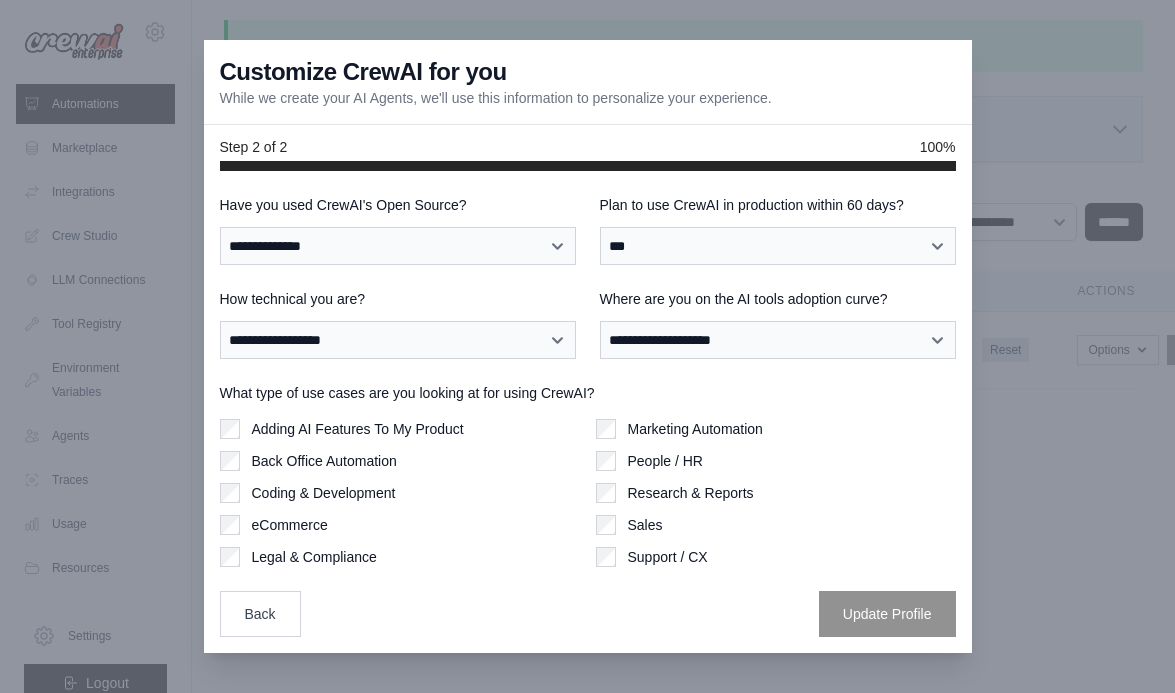 click on "Marketing Automation" at bounding box center [695, 429] 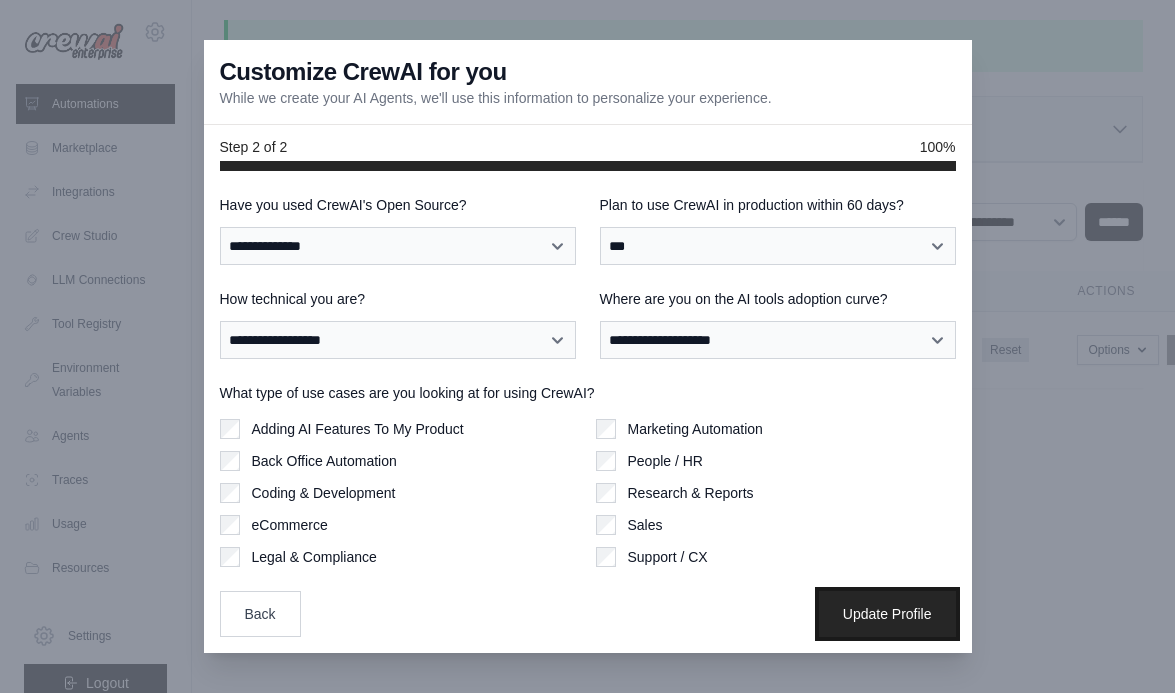click on "Update Profile" at bounding box center (887, 614) 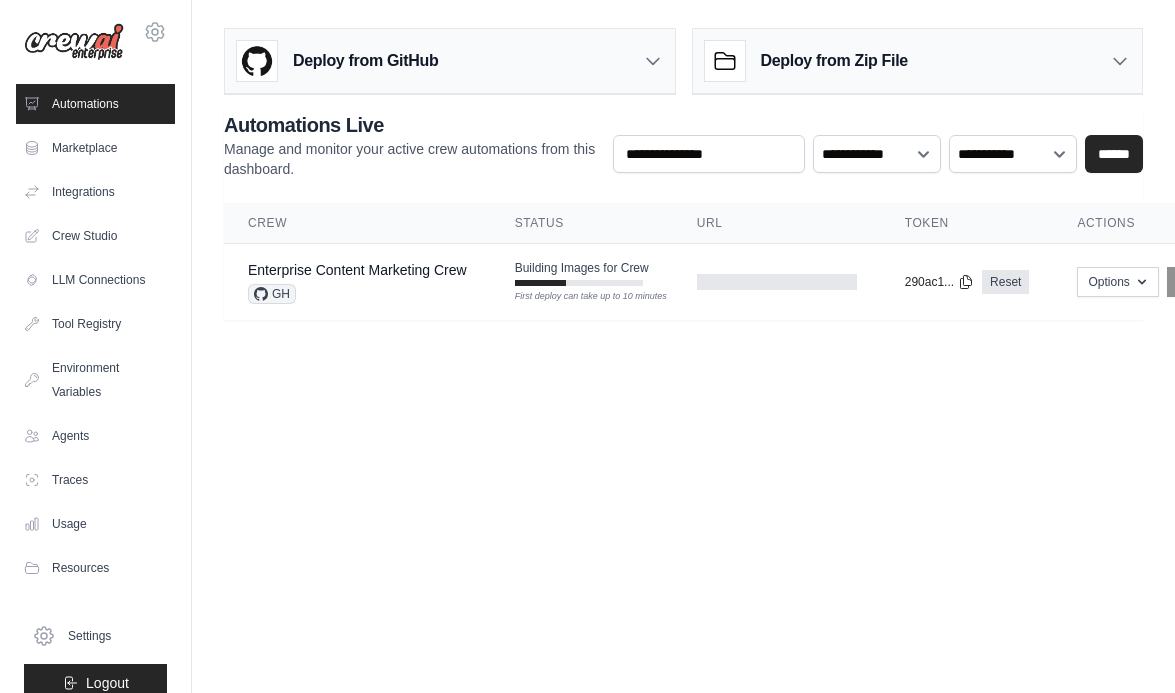 scroll, scrollTop: 0, scrollLeft: 0, axis: both 